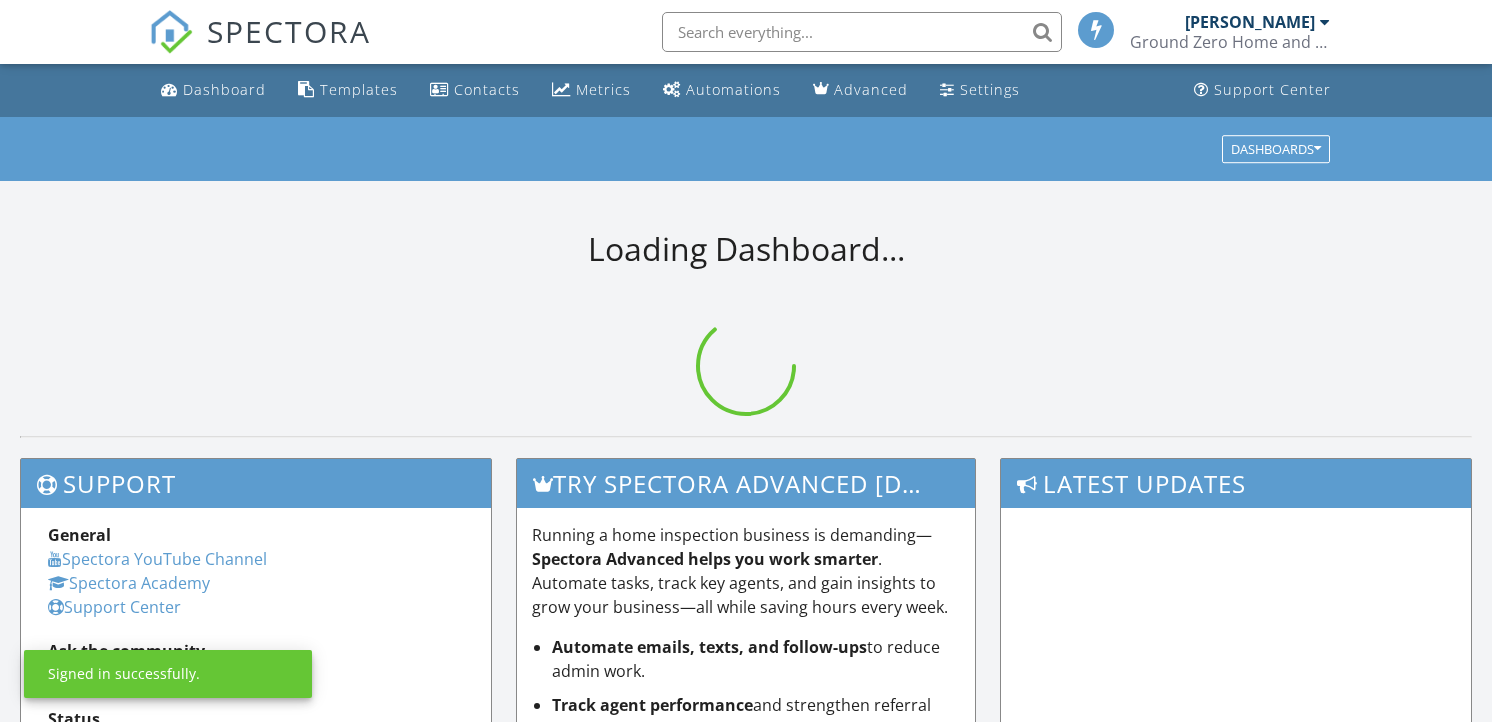 scroll, scrollTop: 0, scrollLeft: 0, axis: both 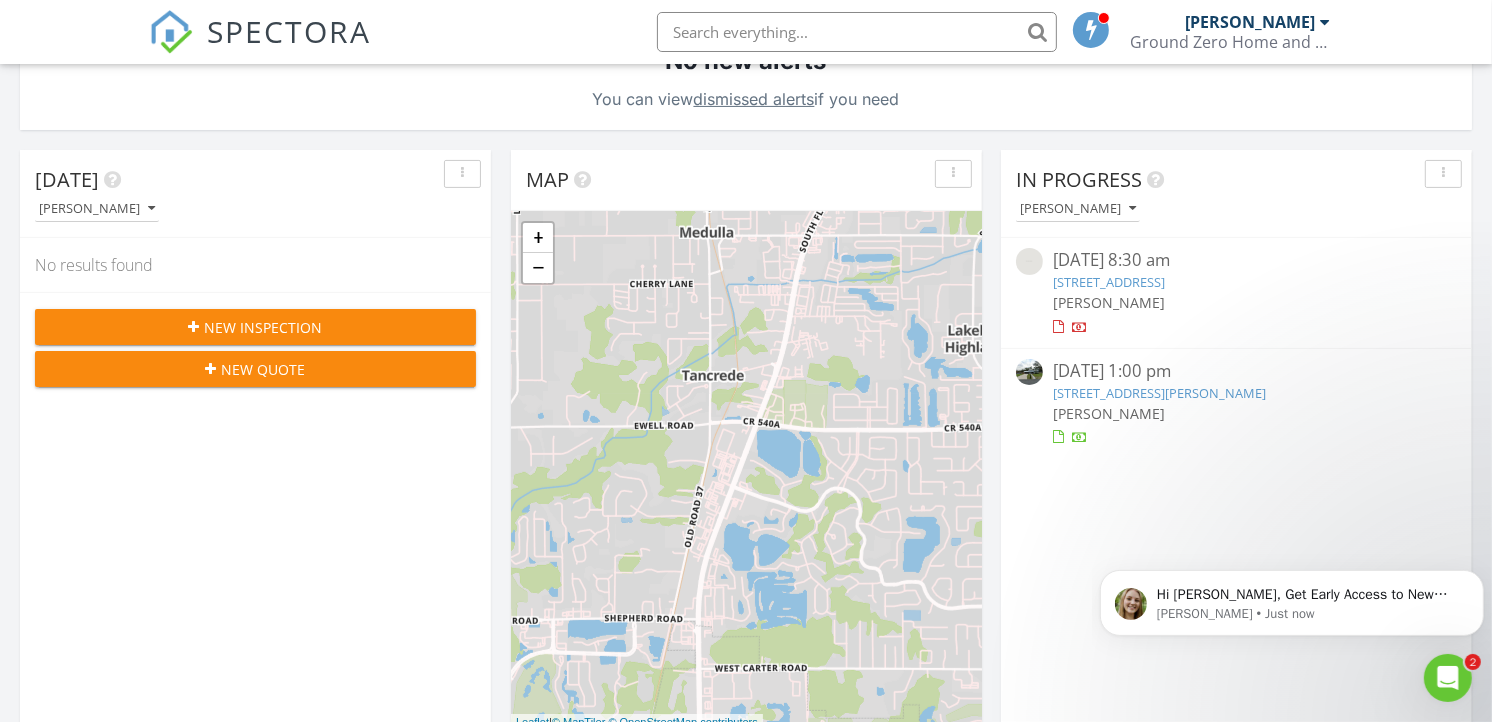click on "1210 Heidi Ln S, Lakeland, FL 33813" at bounding box center [1159, 393] 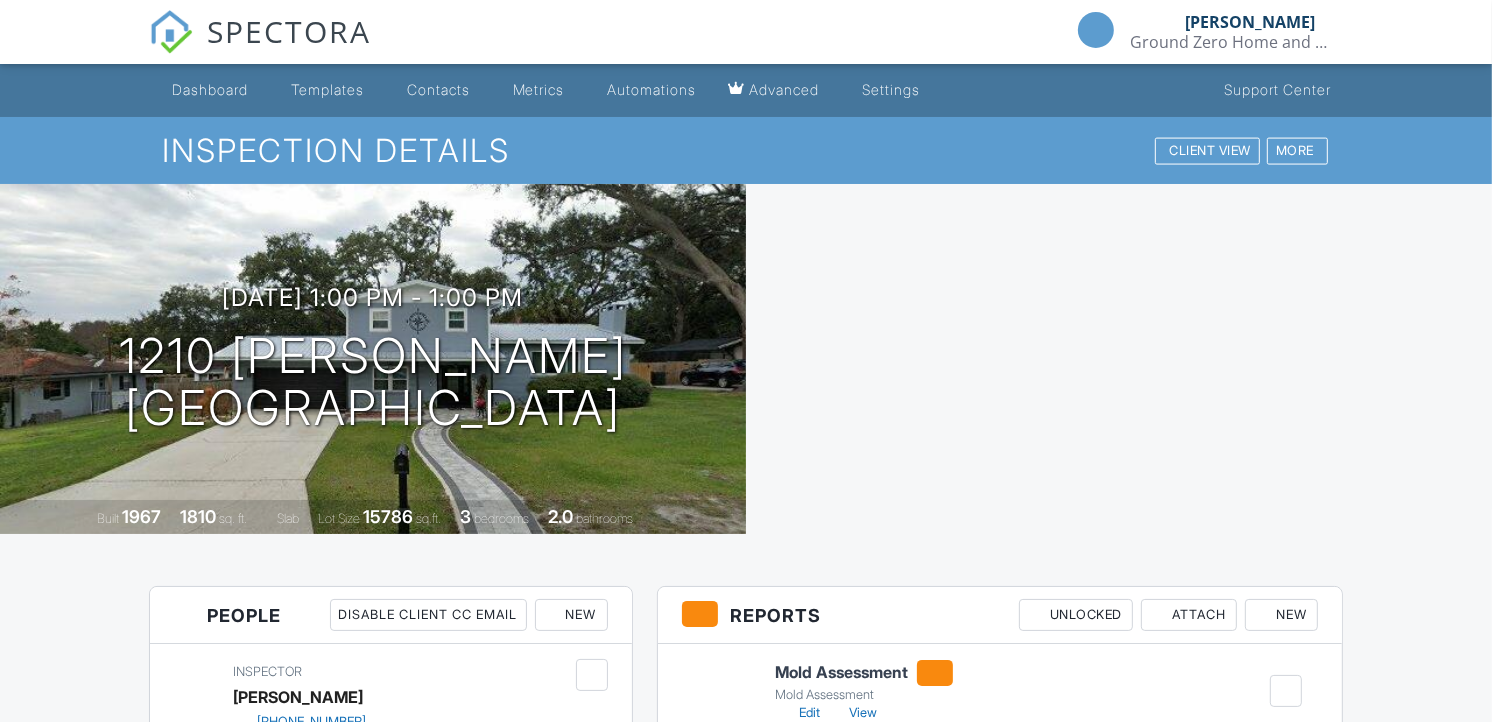 scroll, scrollTop: 444, scrollLeft: 0, axis: vertical 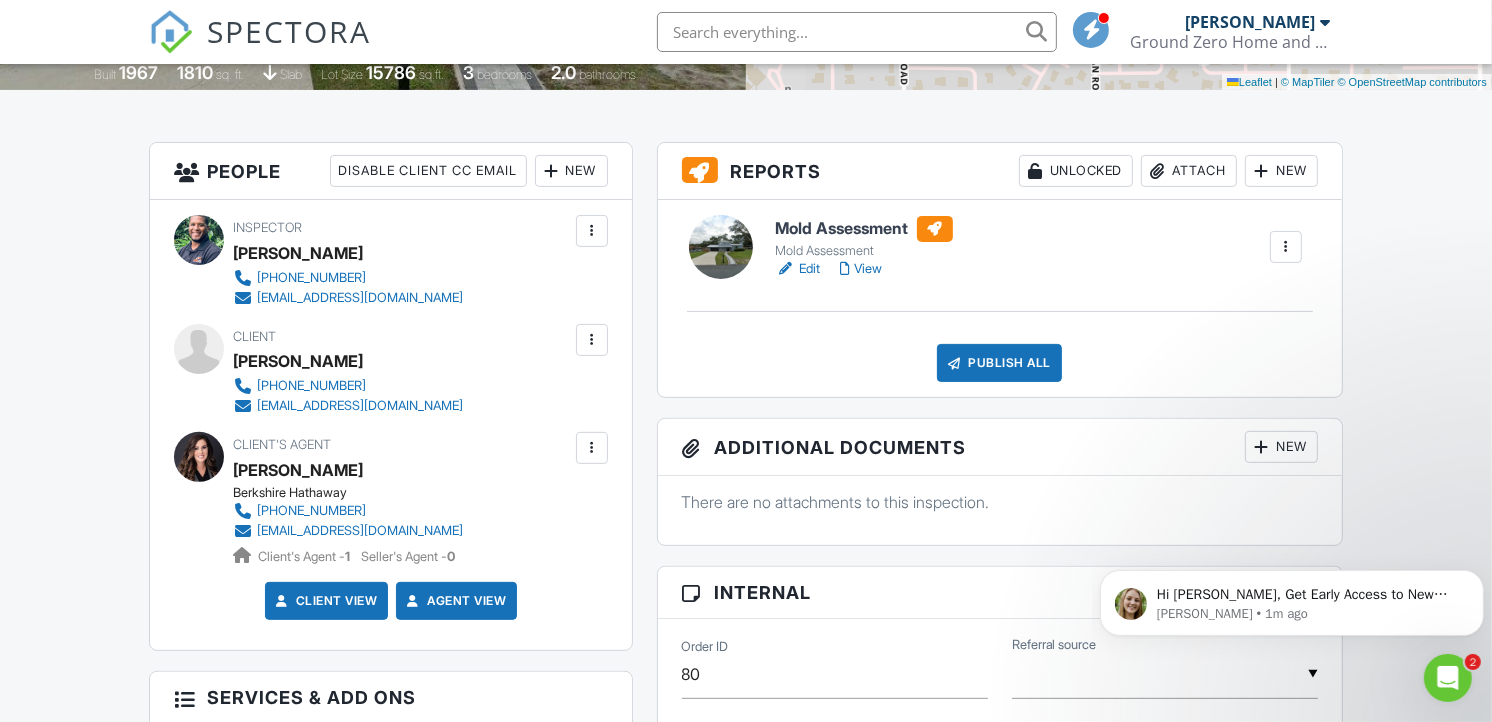 click on "Attach" at bounding box center (1189, 171) 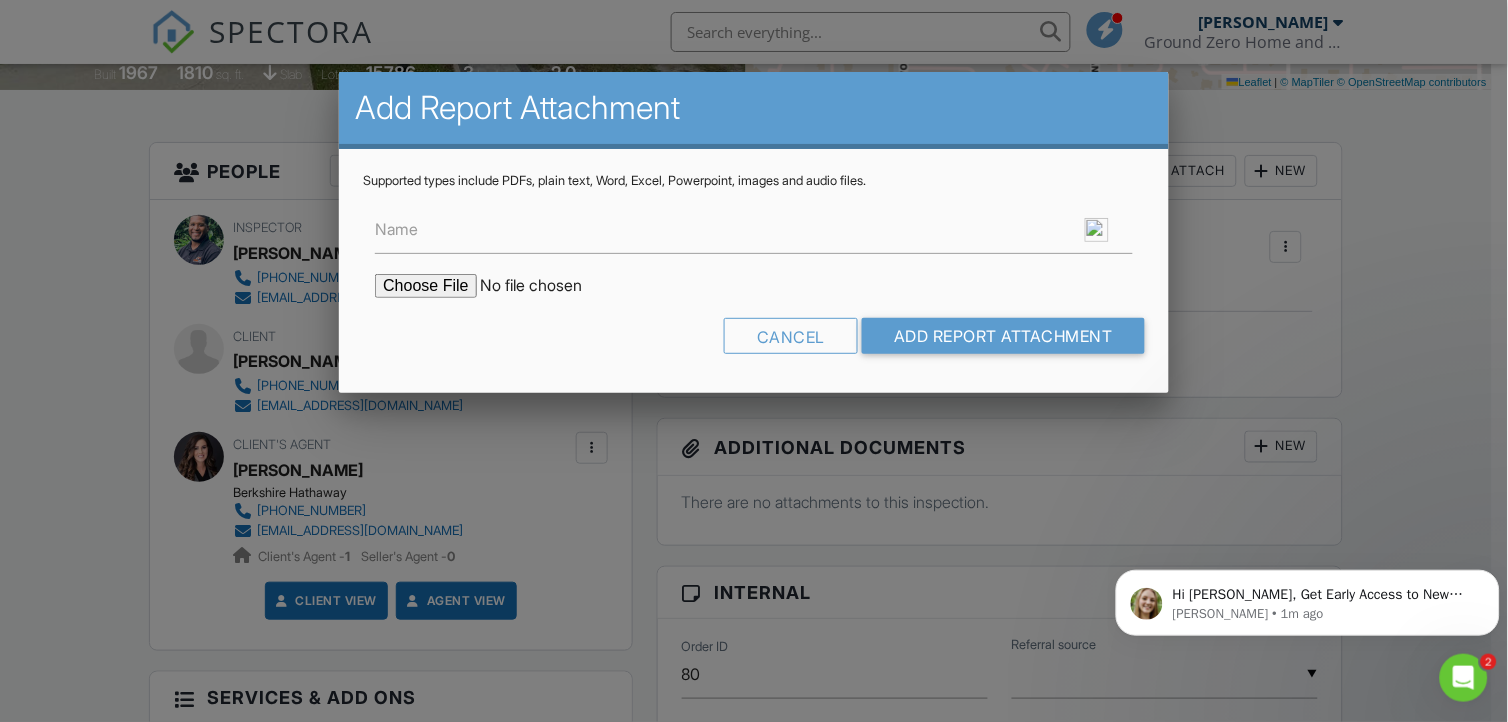 click at bounding box center (545, 286) 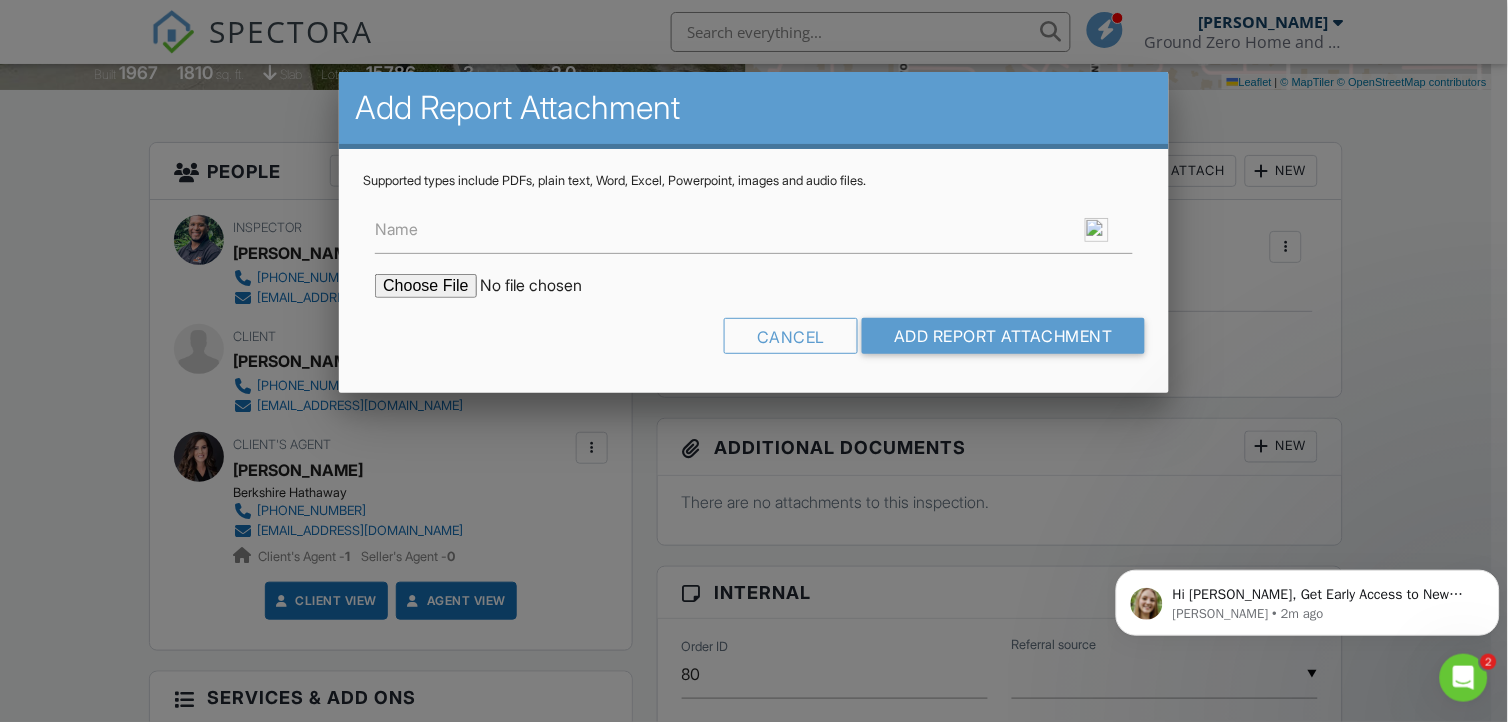 type on "C:\fakepath\1210 Heidi Ln S Lab Results.pdf" 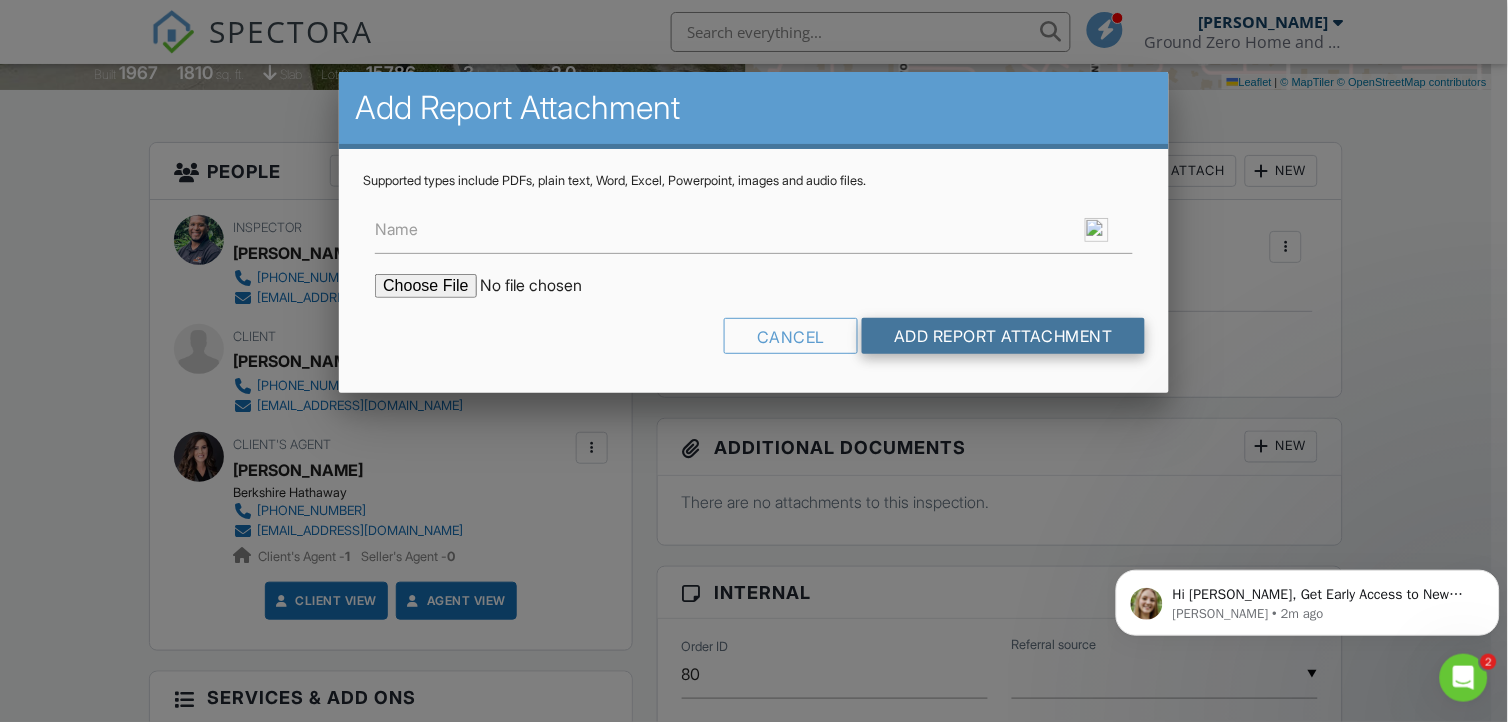 click on "Add Report Attachment" at bounding box center (1003, 336) 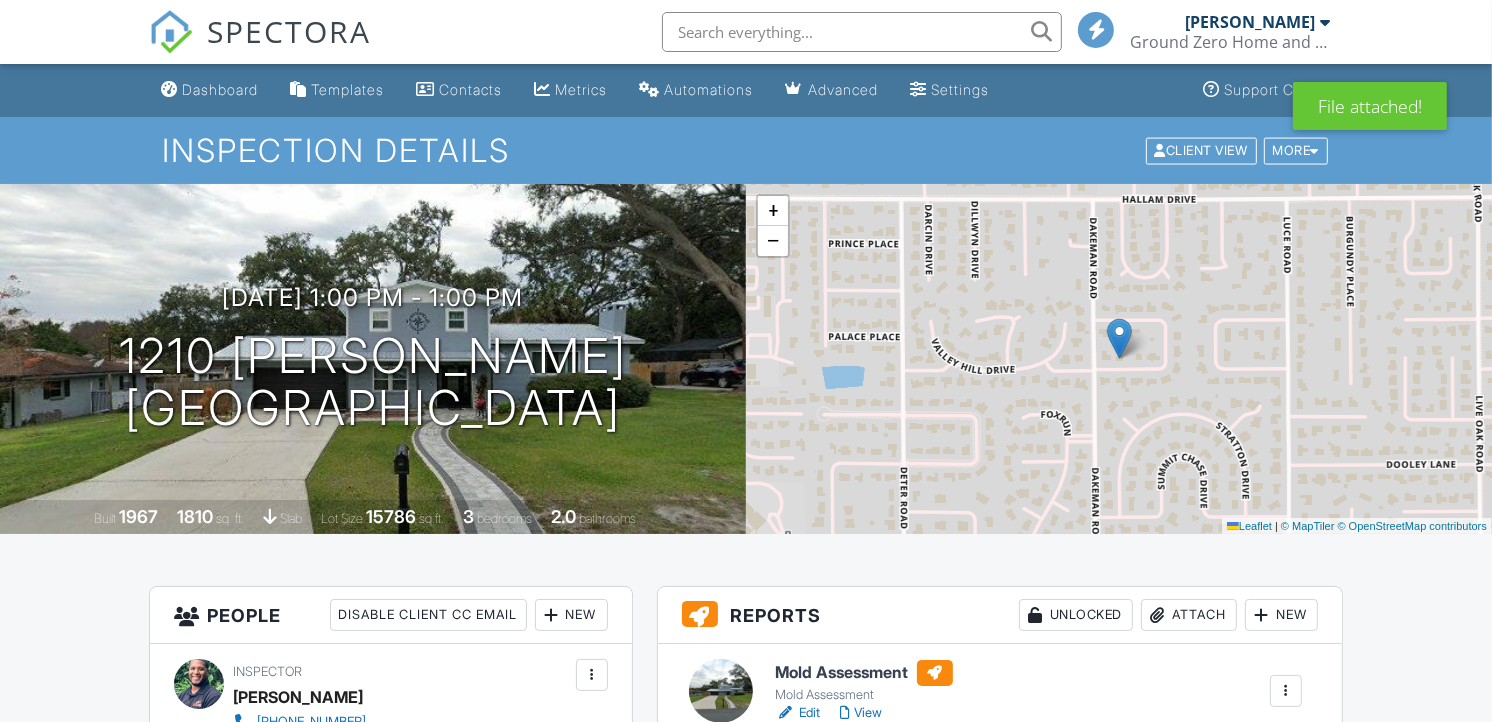 scroll, scrollTop: 222, scrollLeft: 0, axis: vertical 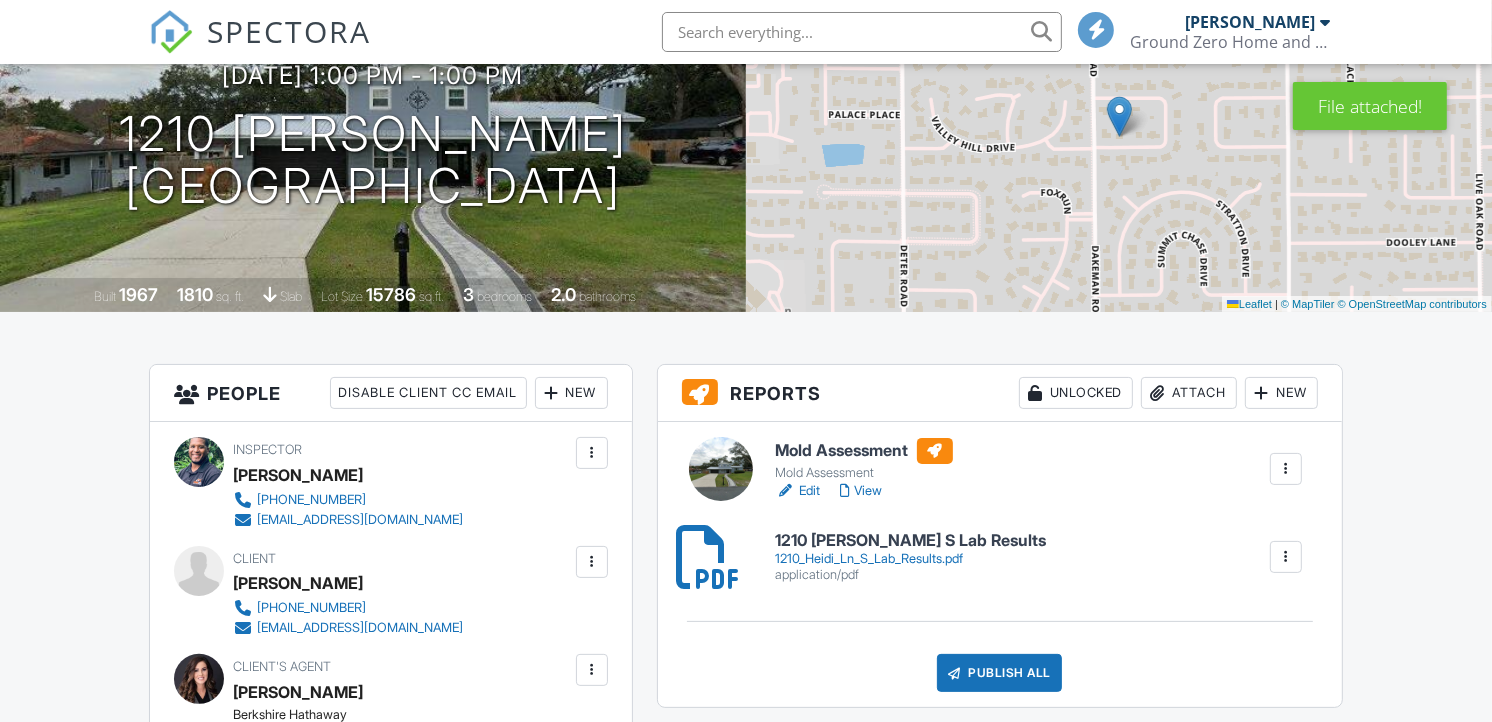 click at bounding box center (1286, 469) 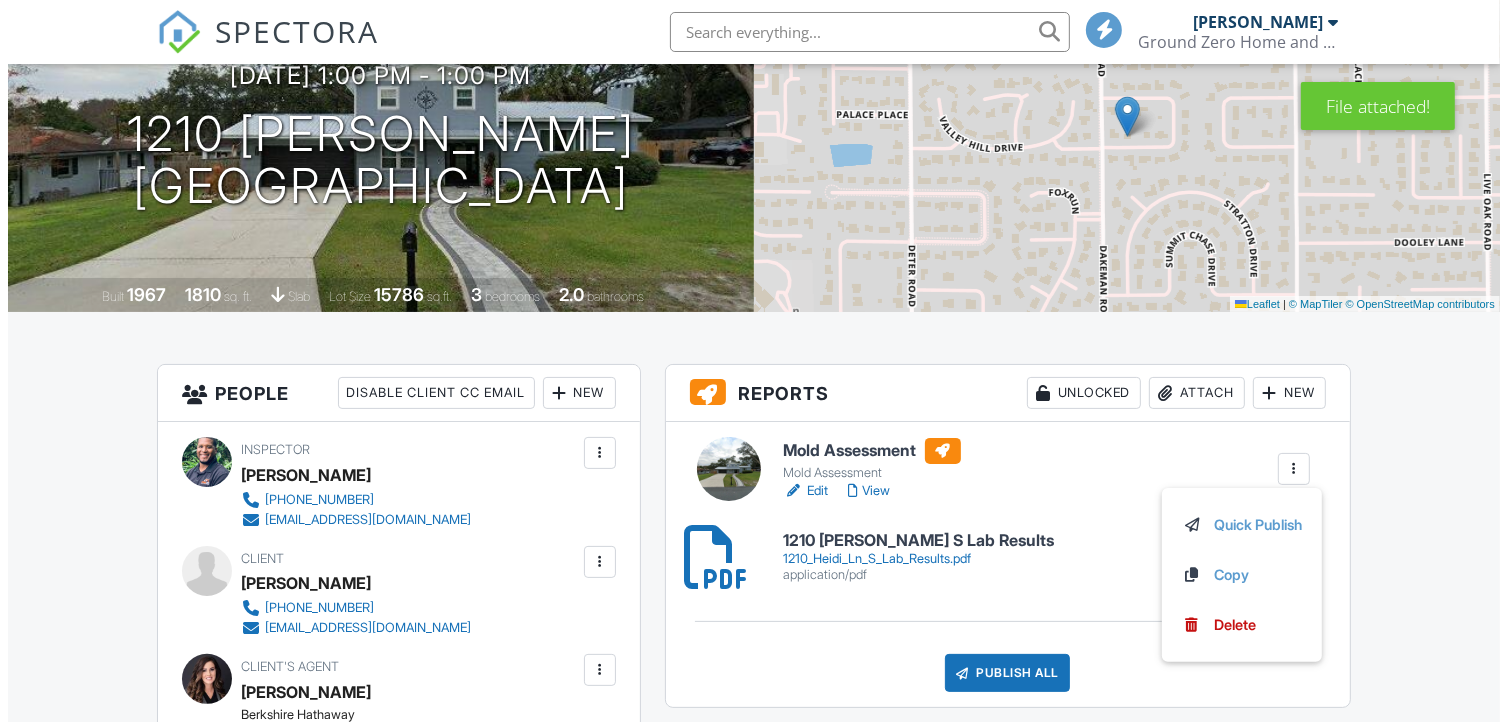 scroll, scrollTop: 0, scrollLeft: 0, axis: both 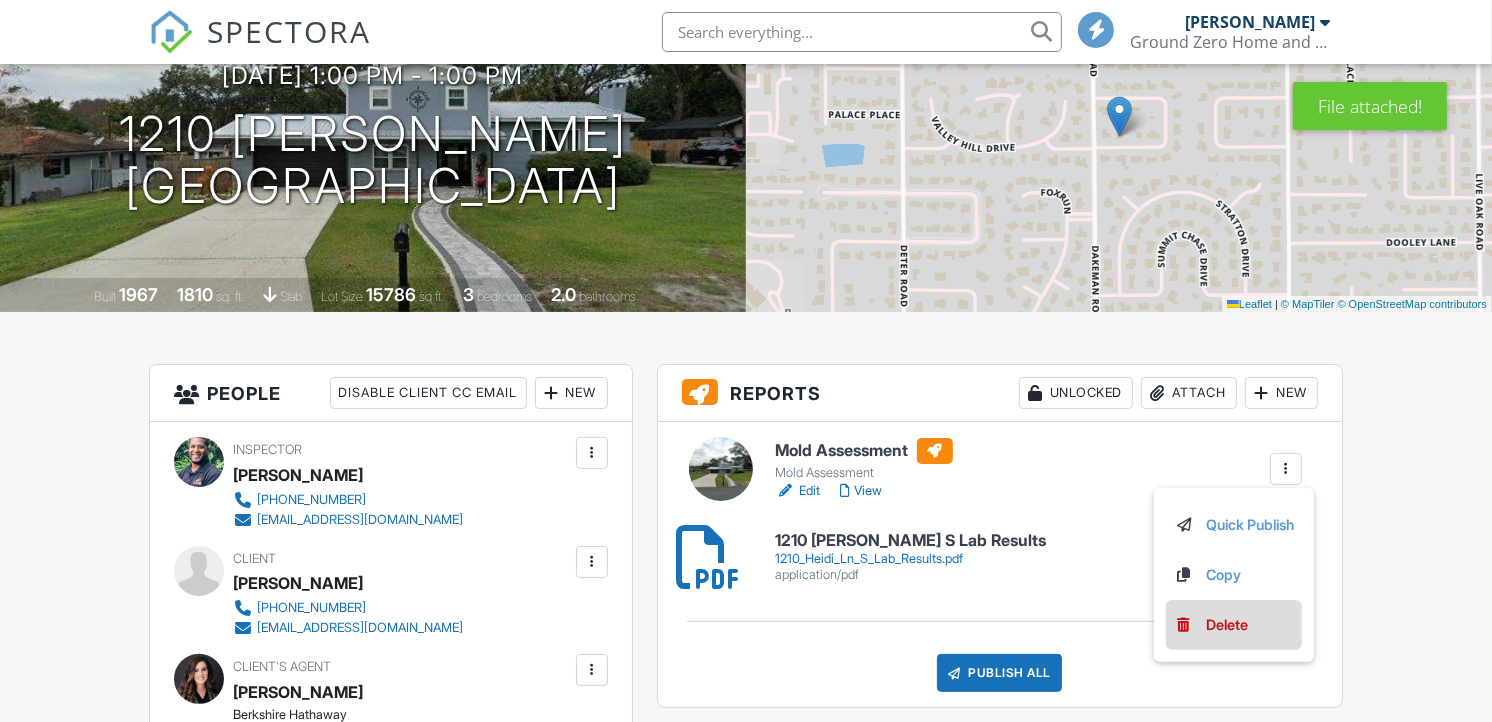 click on "Delete" at bounding box center (1227, 625) 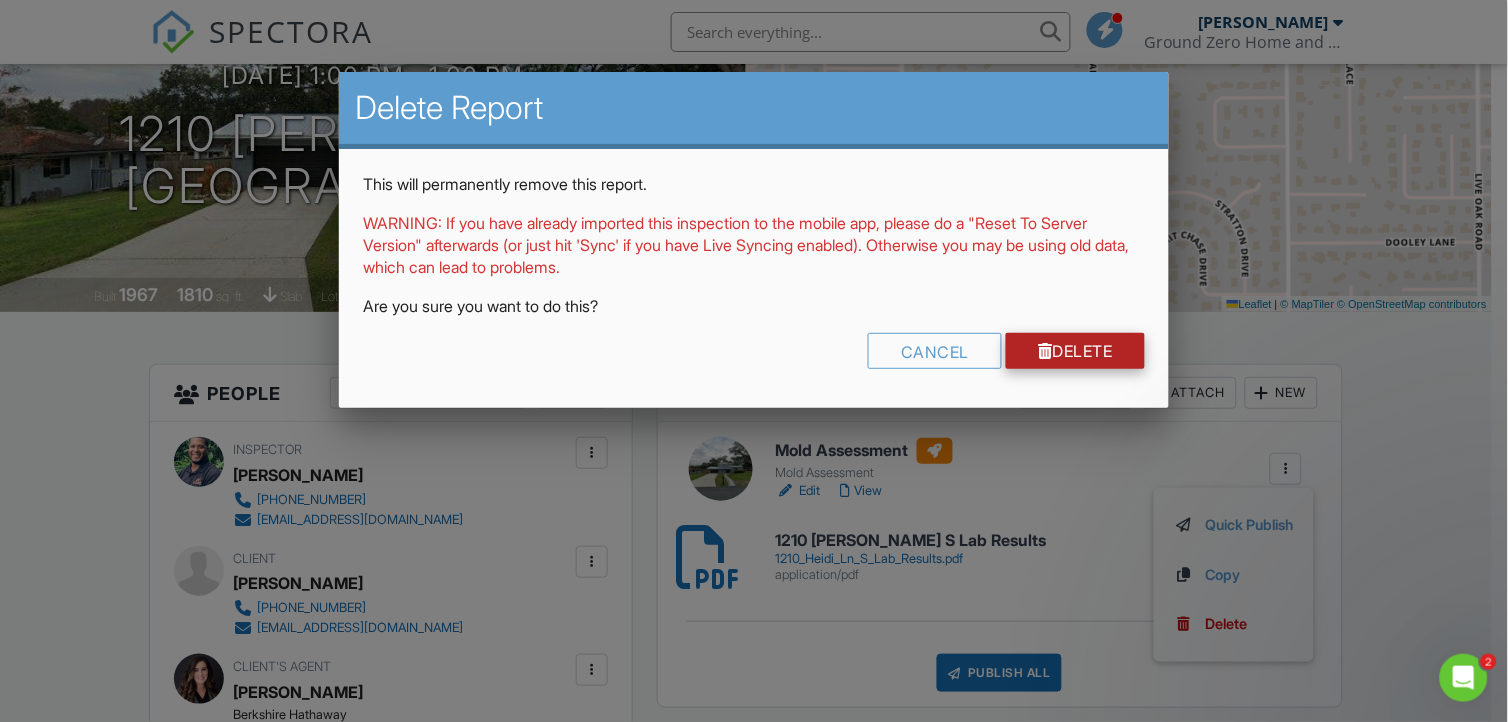 click at bounding box center (1045, 351) 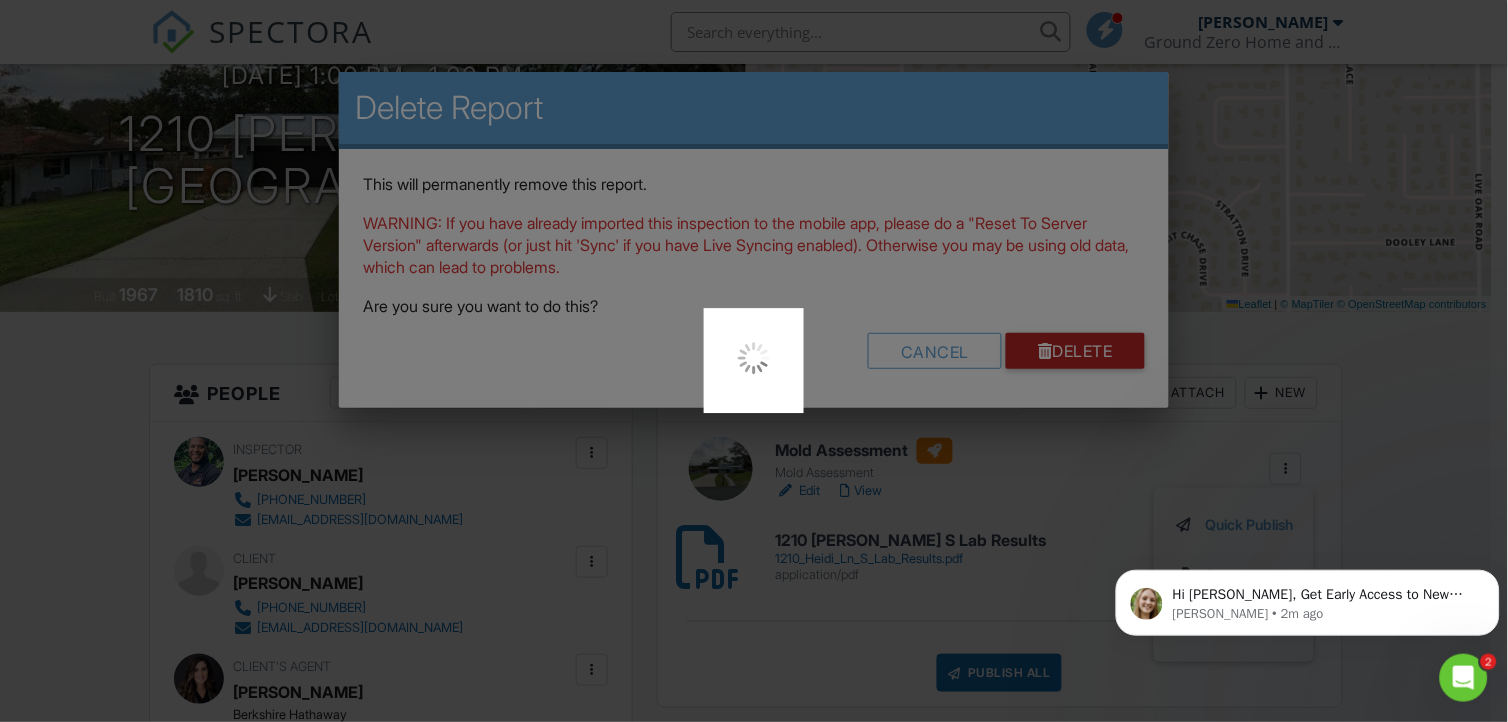 scroll, scrollTop: 0, scrollLeft: 0, axis: both 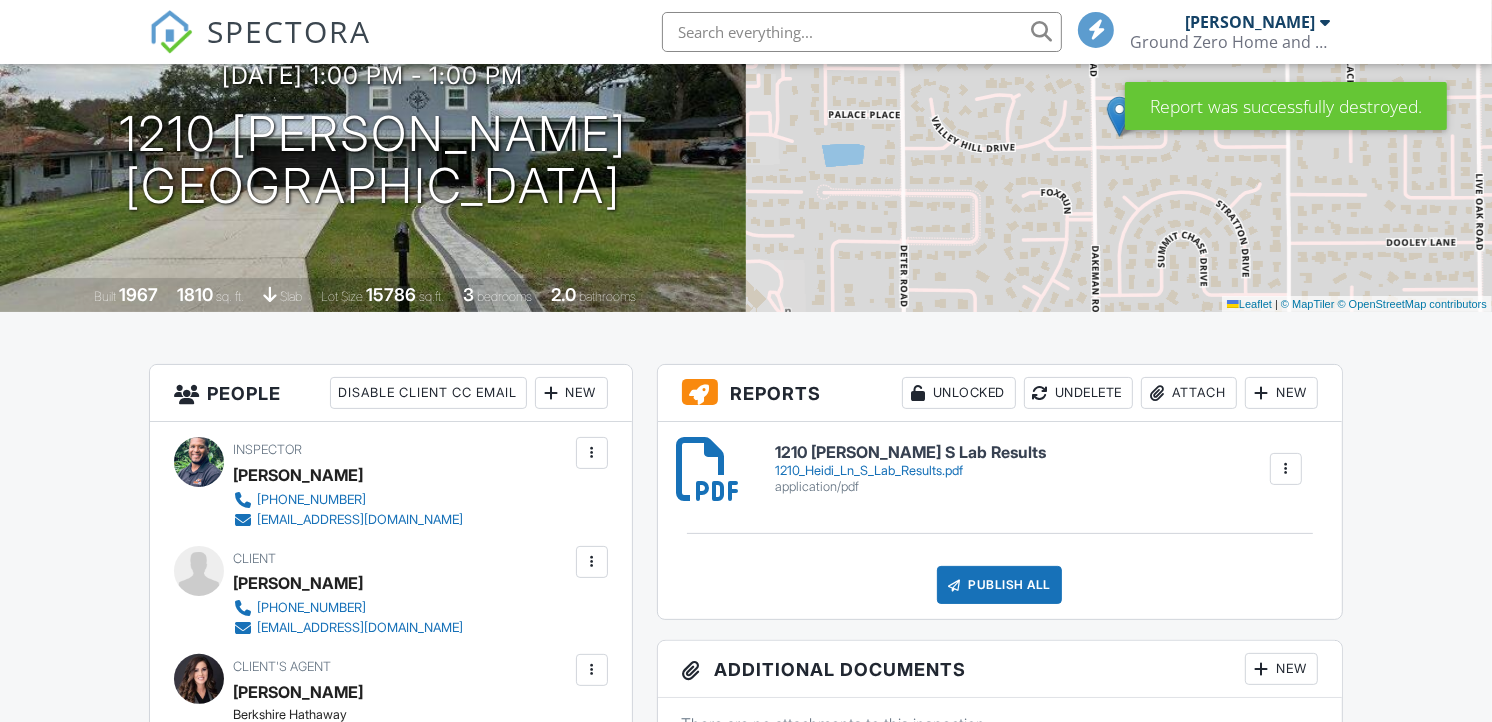 click on "Publish All" at bounding box center [999, 585] 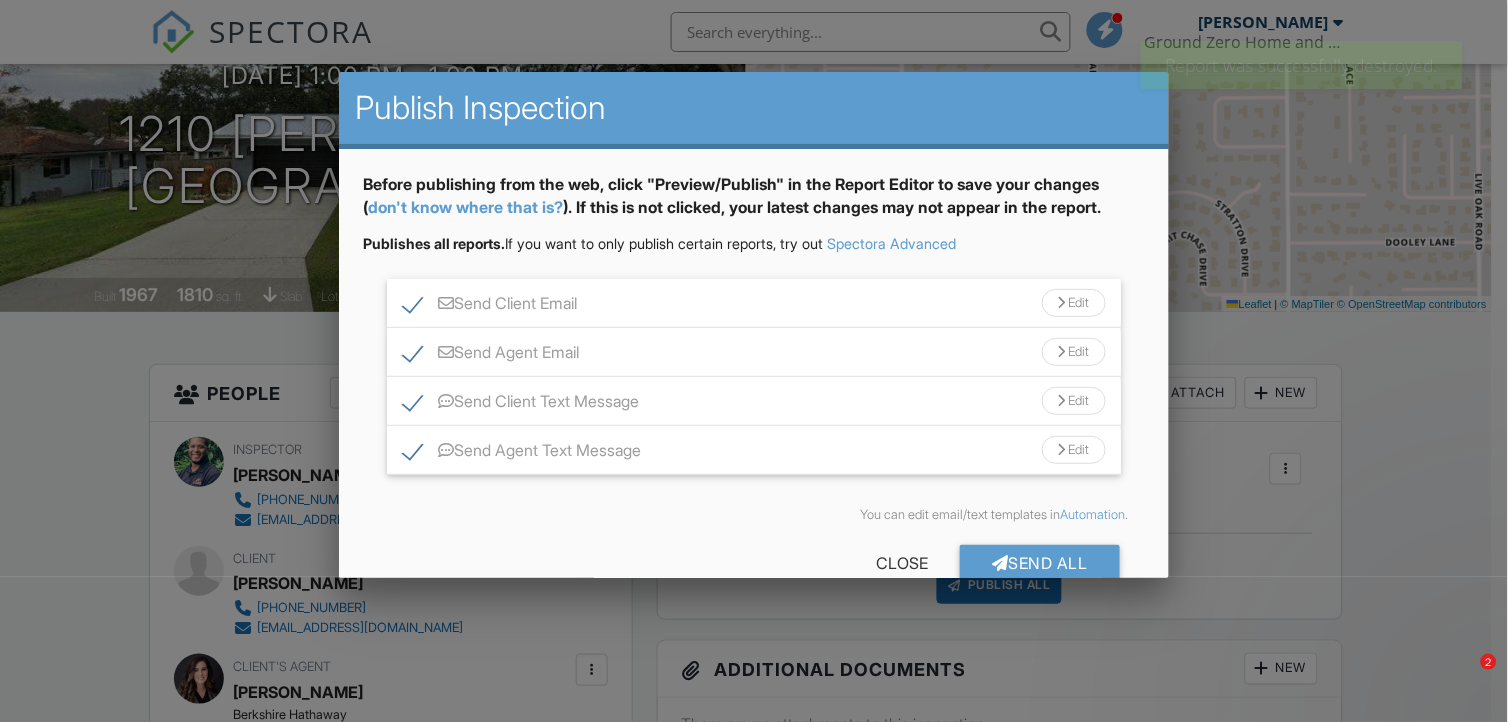 scroll, scrollTop: 222, scrollLeft: 0, axis: vertical 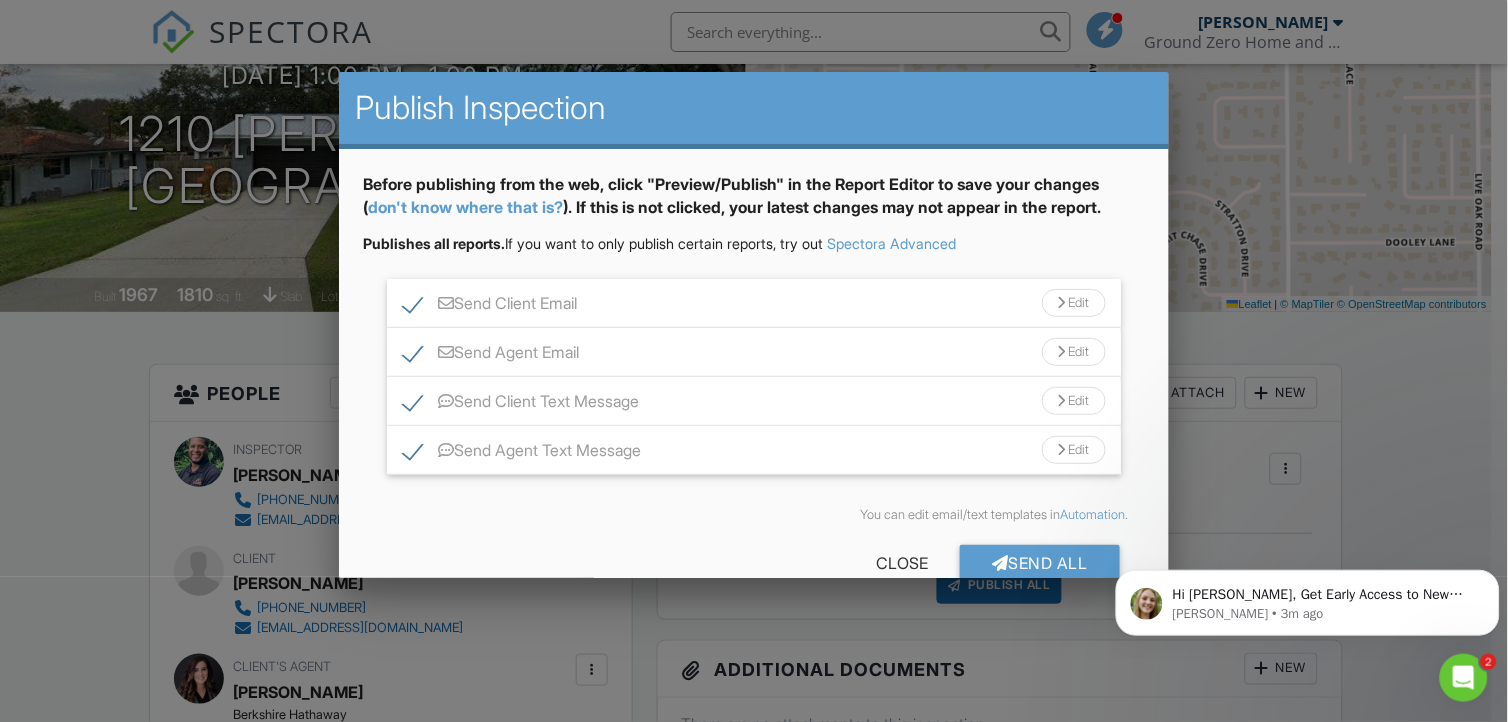 click on "Send Client Text Message" at bounding box center [521, 404] 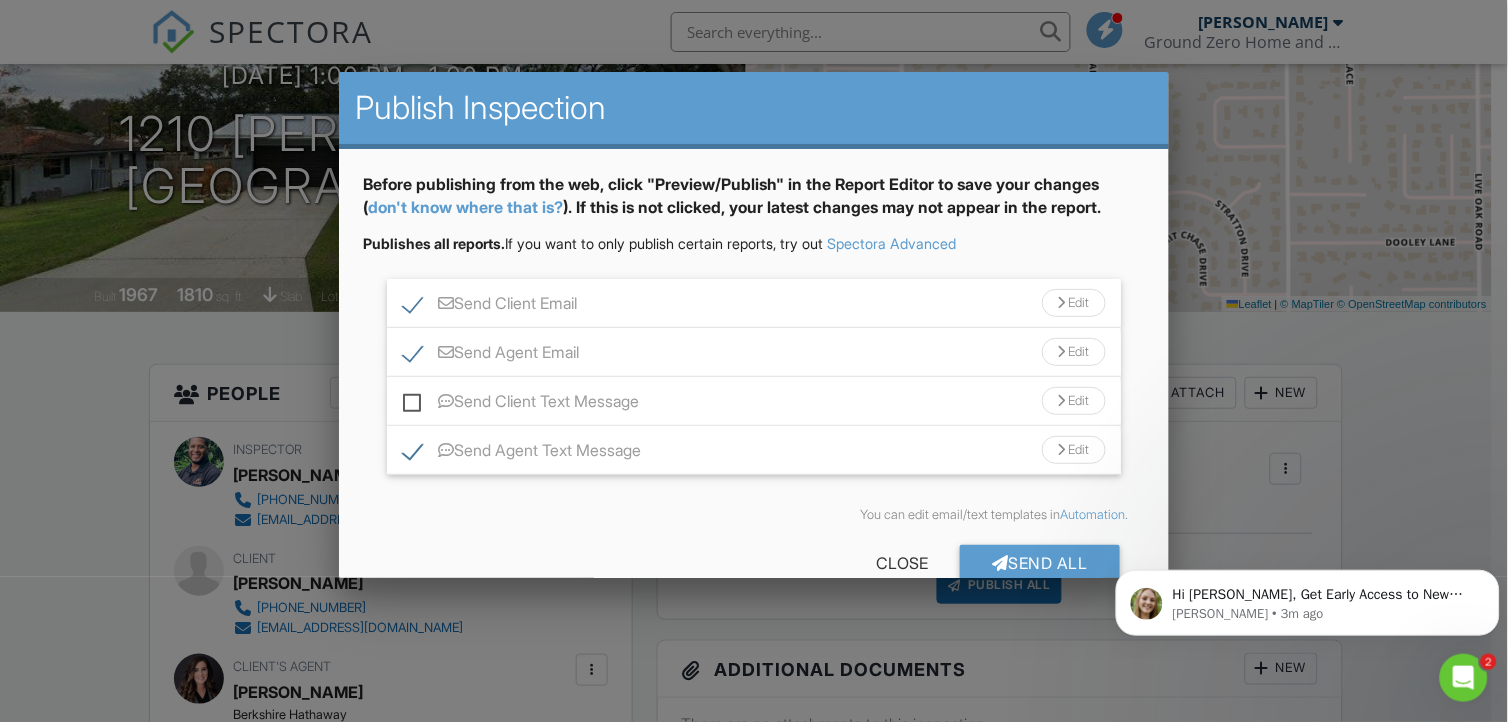 click on "Before publishing from the web, click "Preview/Publish" in the Report Editor to save your changes ( don't know where that is? ). If this is not clicked, your latest changes may not appear in the report.
Publishes all reports.
If you want to only publish certain reports, try out
Spectora Advanced
Send Client Email
Edit
Subject Line
Your Home Inspection Report
Email body (your header and footer will be around the text):
Inline Style XLarge Large Normal Small Light Small/Light Bold Italic Underline Colors Ordered List Unordered List Align Align Left Align Center Align Right Align Justify Insert Link Insert Image Insert Video Insert Table Code View Clear Formatting Hi Joshua, Your inspection report is ready! View it here: View Report Here's a few tips for reading your home inspection report. Let me know if you have any questions. Thank you!
Send Agent Email
Edit
Subject Line
Report Ready
Inline Style XLarge Large Normal Small" at bounding box center [753, 384] 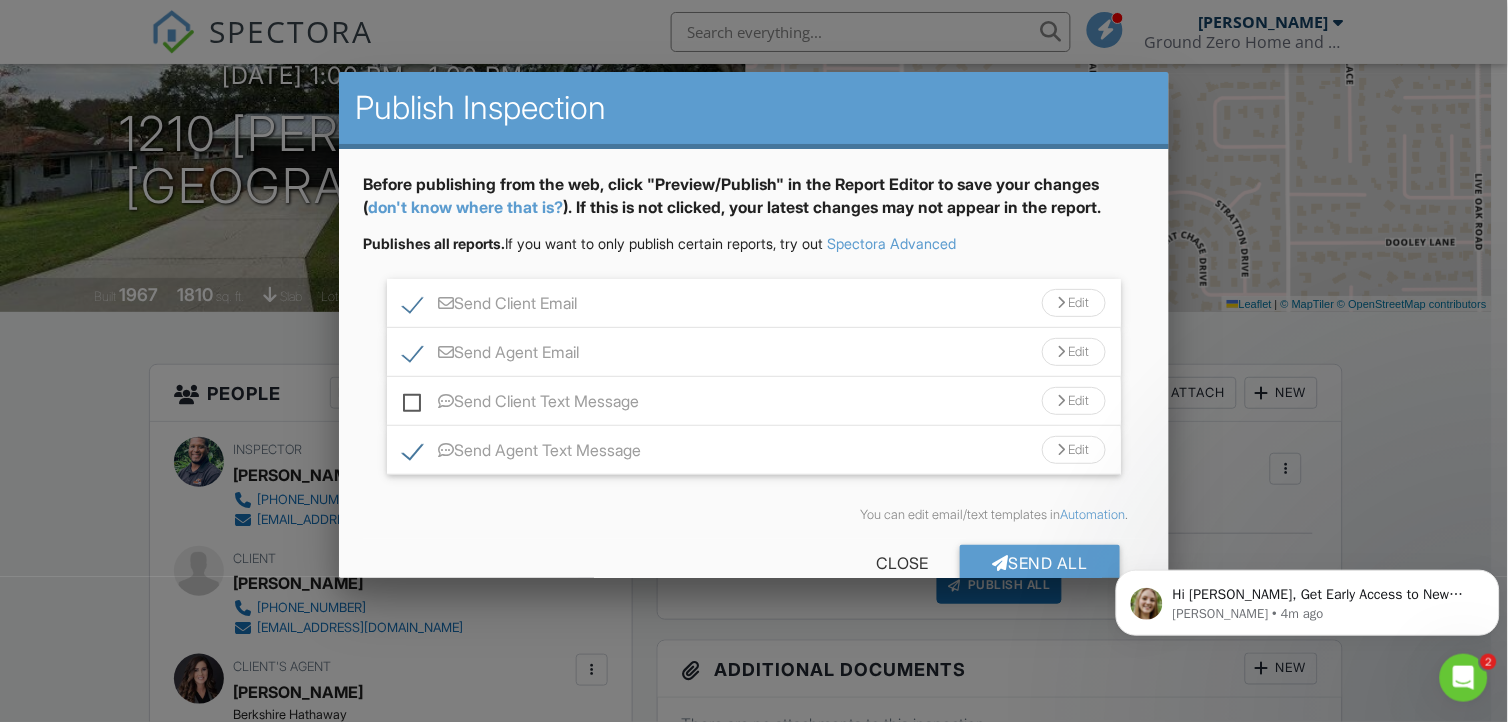 click on "Send Client Text Message" at bounding box center (521, 404) 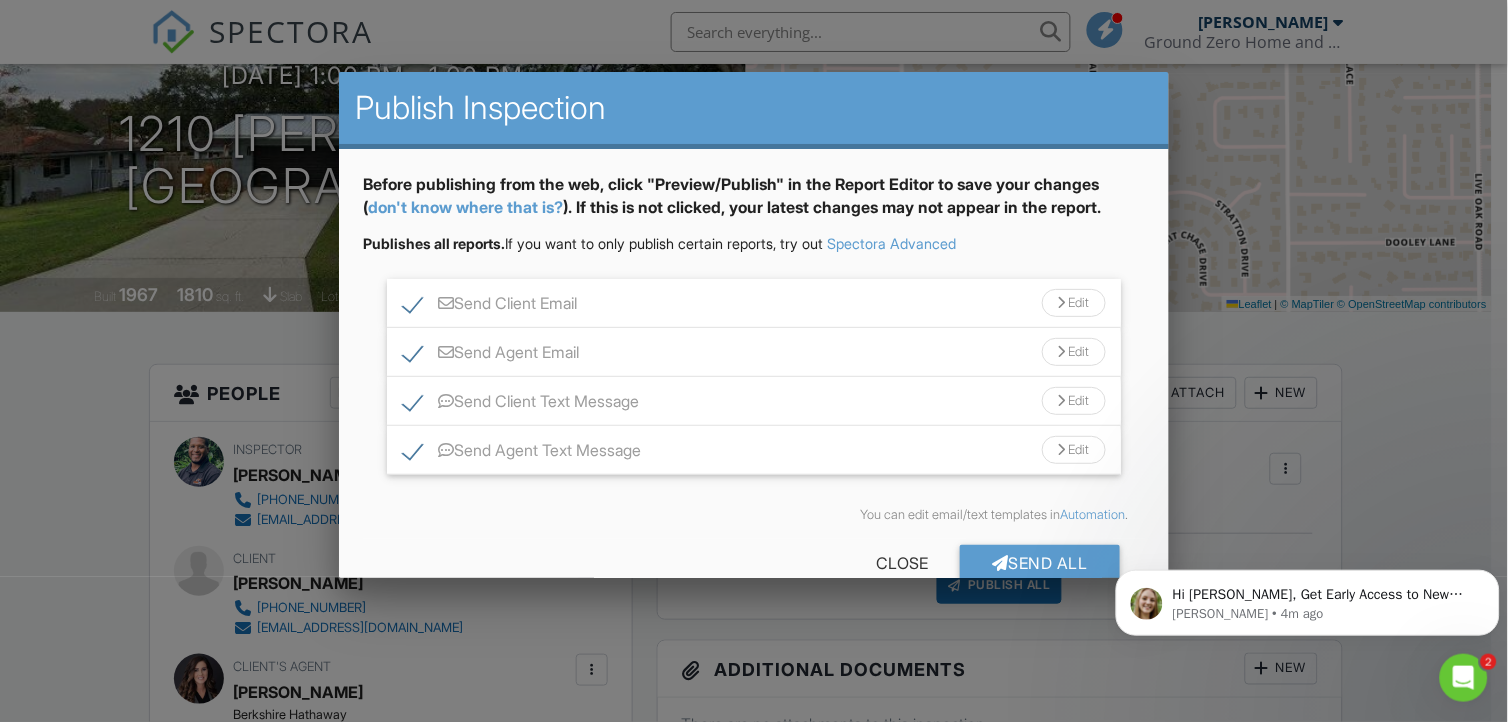click on "Before publishing from the web, click "Preview/Publish" in the Report Editor to save your changes ( don't know where that is? ). If this is not clicked, your latest changes may not appear in the report.
Publishes all reports.
If you want to only publish certain reports, try out
Spectora Advanced
Send Client Email
Edit
Subject Line
Your Home Inspection Report
Email body (your header and footer will be around the text):
Inline Style XLarge Large Normal Small Light Small/Light Bold Italic Underline Colors Ordered List Unordered List Align Align Left Align Center Align Right Align Justify Insert Link Insert Image Insert Video Insert Table Code View Clear Formatting Hi Joshua, Your inspection report is ready! View it here: View Report Here's a few tips for reading your home inspection report. Let me know if you have any questions. Thank you!
Send Agent Email
Edit
Subject Line
Report Ready
Inline Style XLarge Large Normal Small" at bounding box center [753, 384] 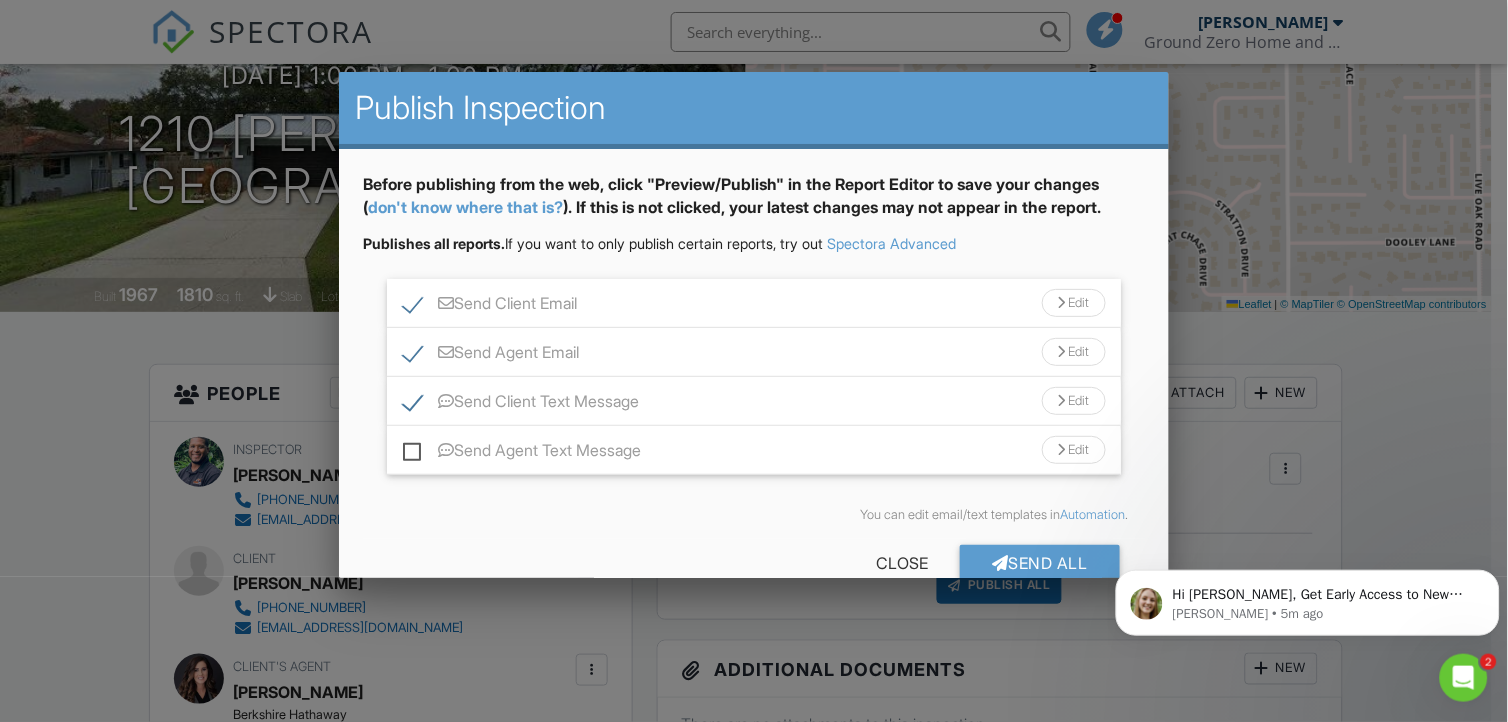 click on "Send Client Text Message" at bounding box center (521, 404) 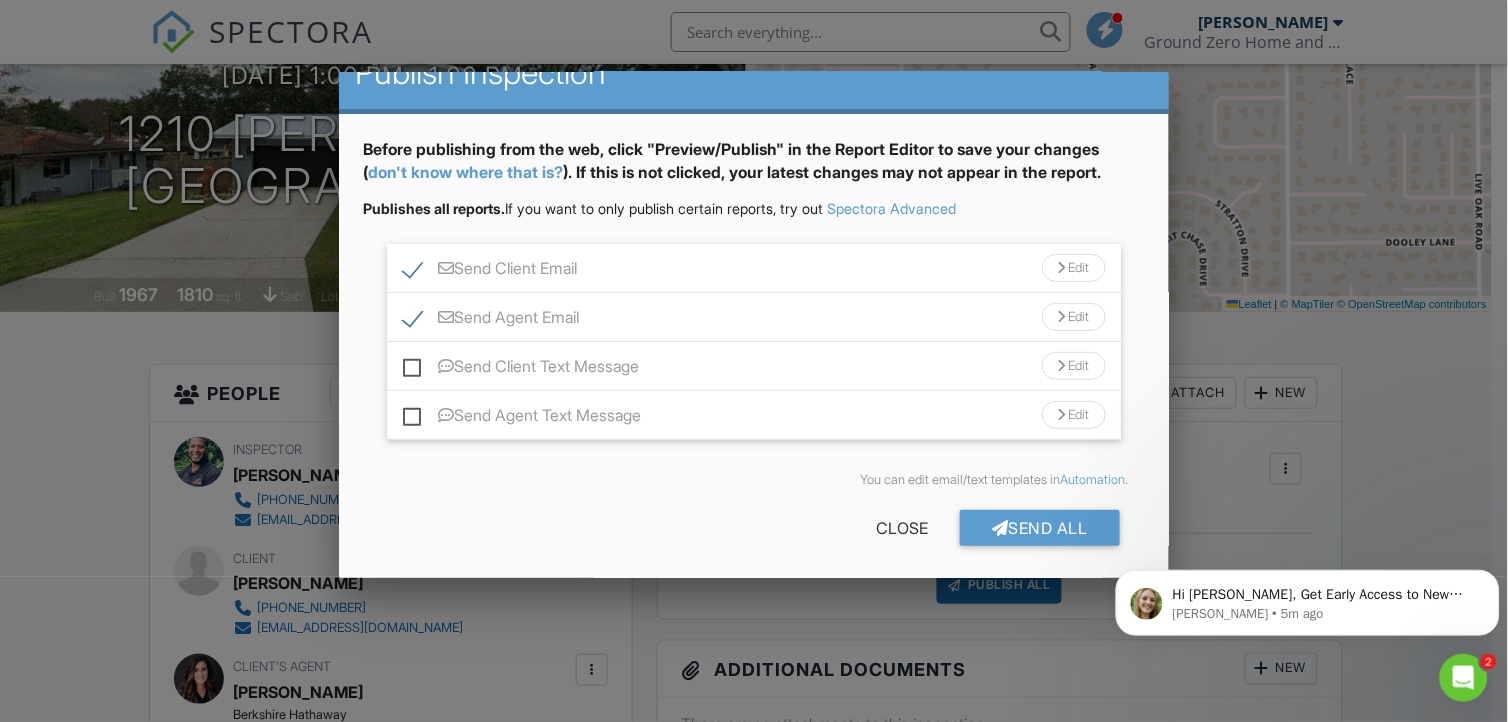 scroll, scrollTop: 41, scrollLeft: 0, axis: vertical 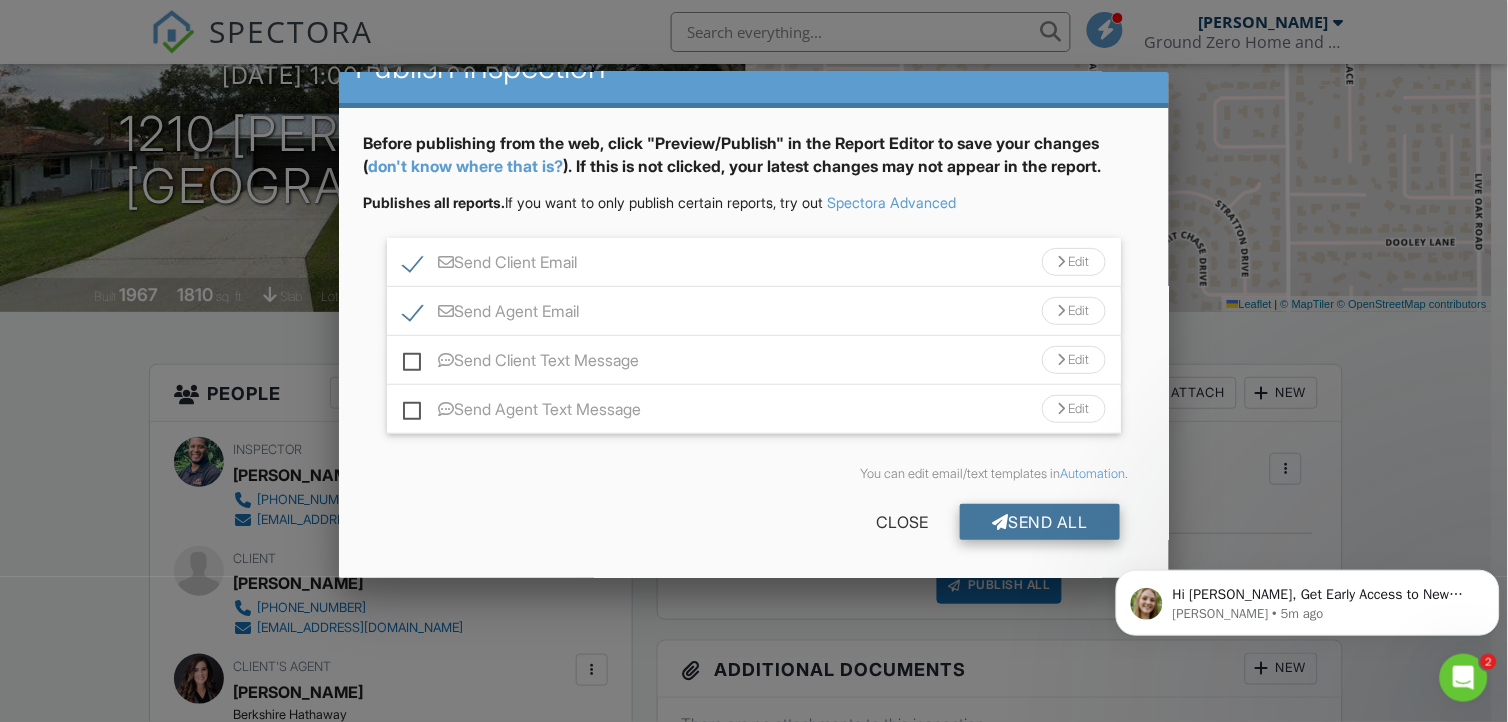click on "Send All" at bounding box center (1040, 522) 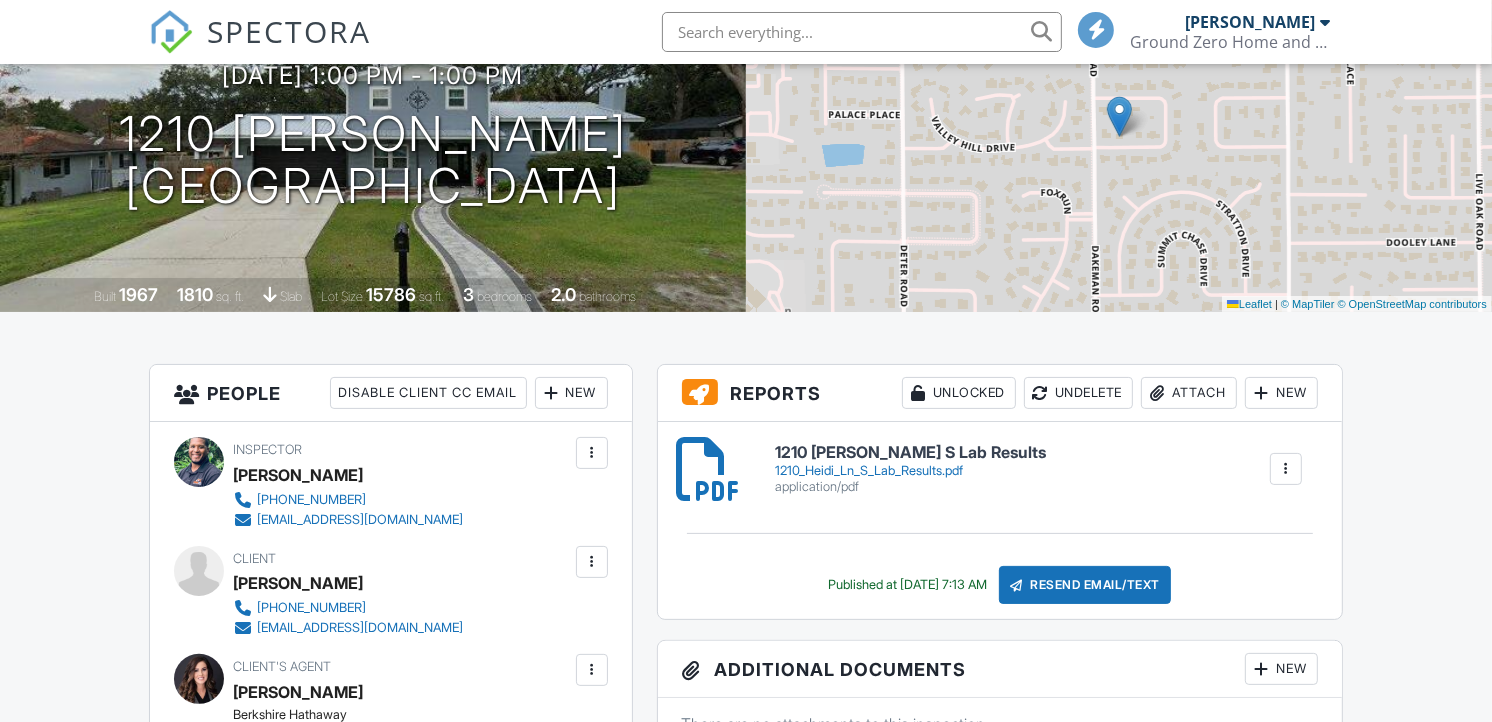 scroll, scrollTop: 222, scrollLeft: 0, axis: vertical 